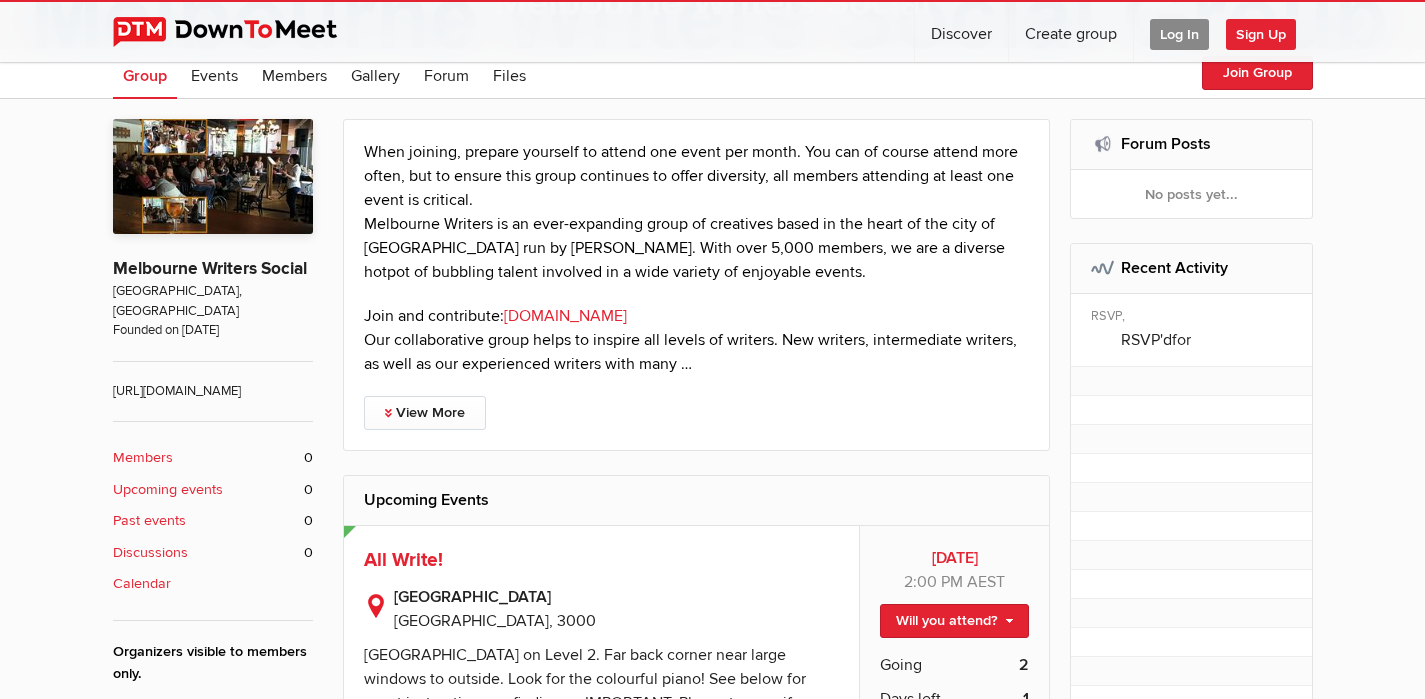 scroll, scrollTop: 383, scrollLeft: 0, axis: vertical 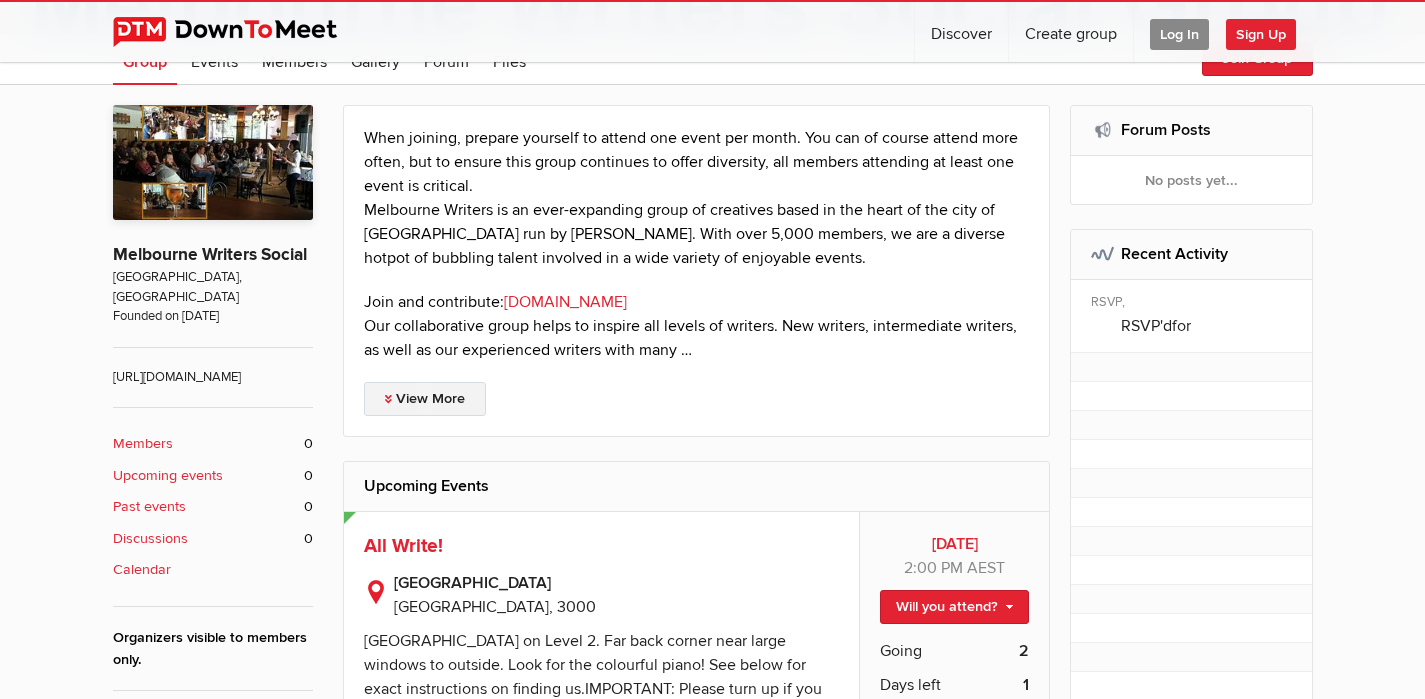 click on "View More" 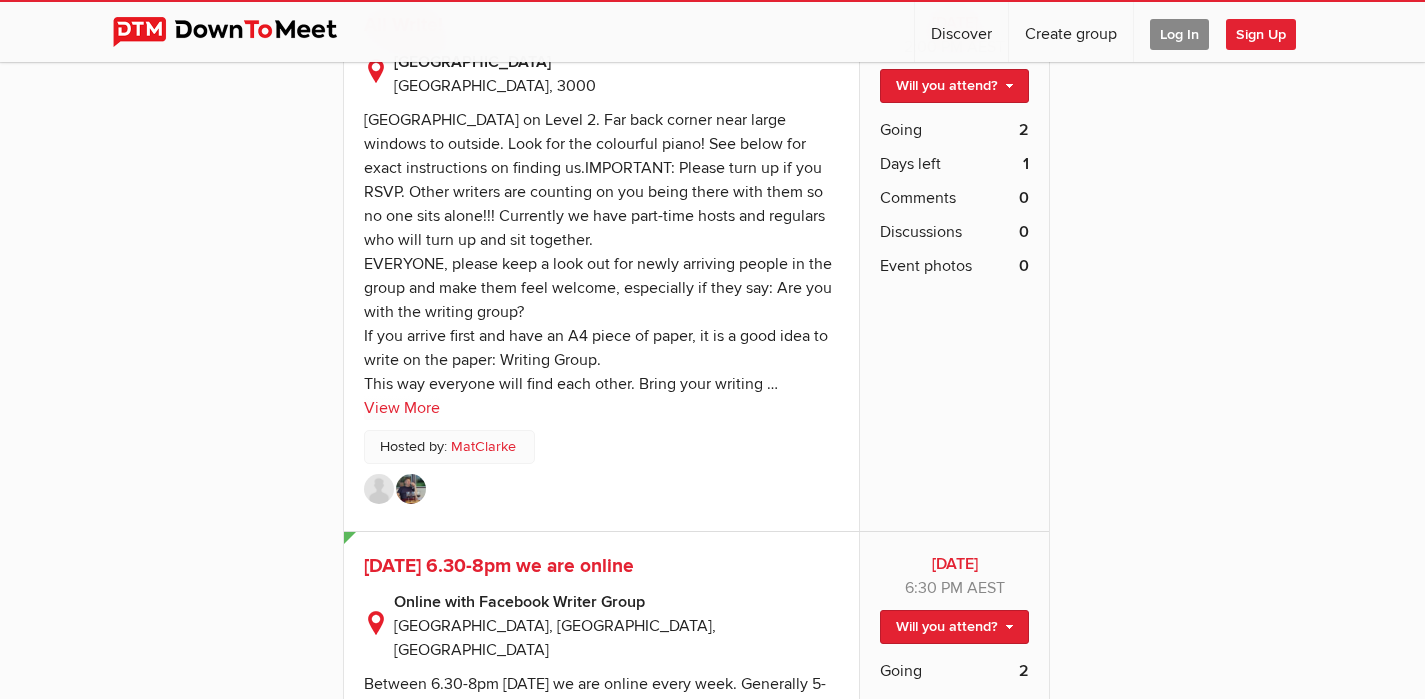 scroll, scrollTop: 1461, scrollLeft: 0, axis: vertical 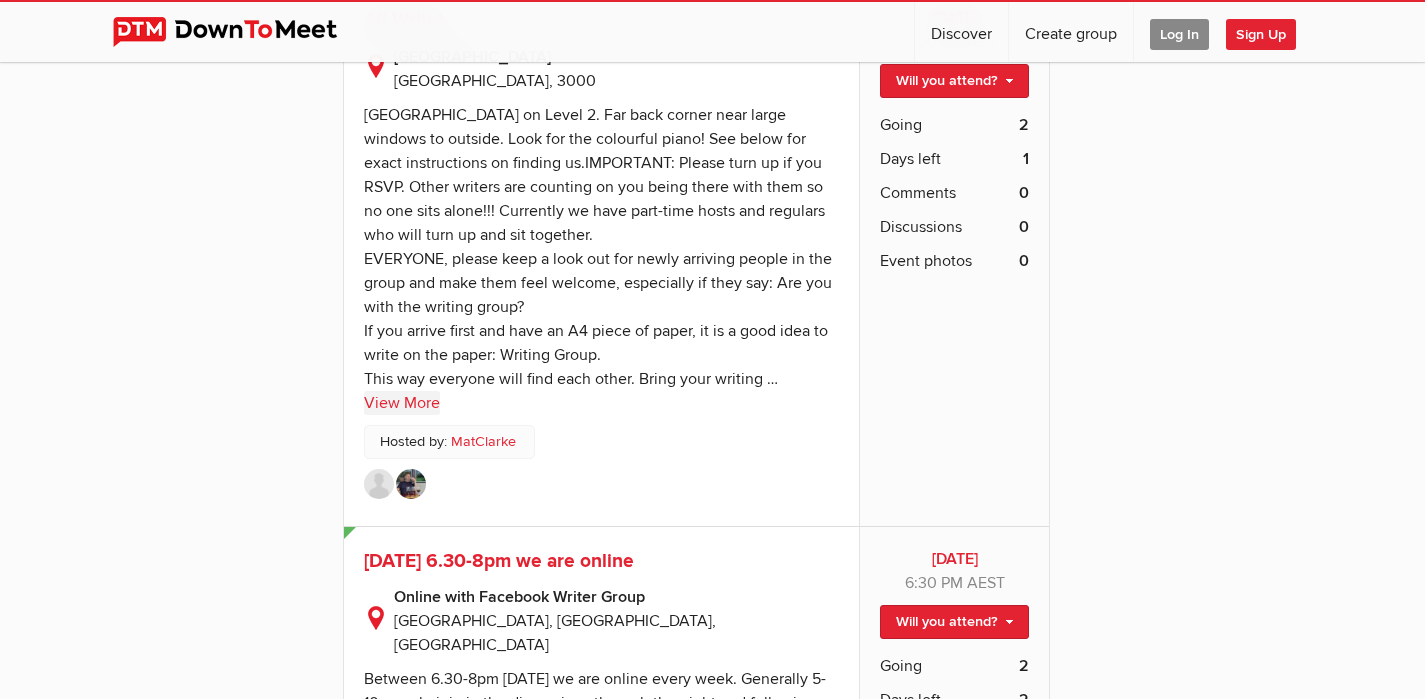 click on "View More" 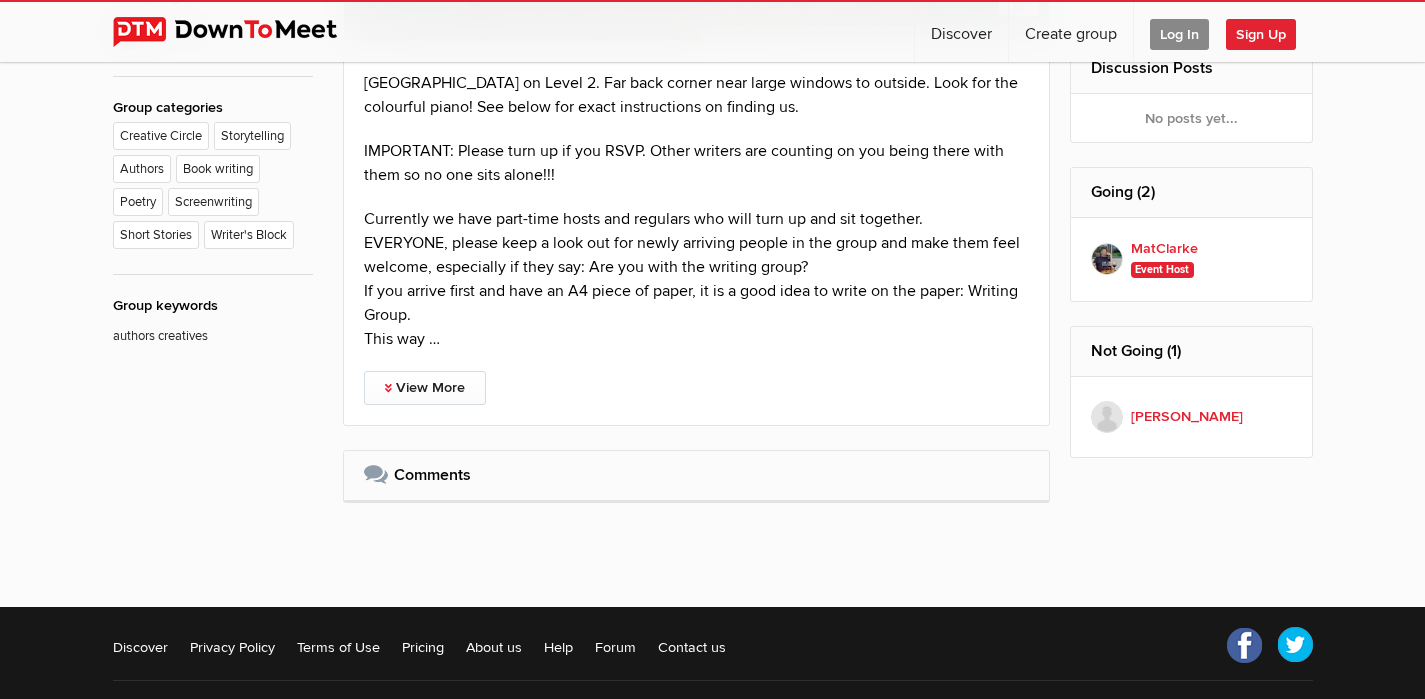 scroll, scrollTop: 1021, scrollLeft: 0, axis: vertical 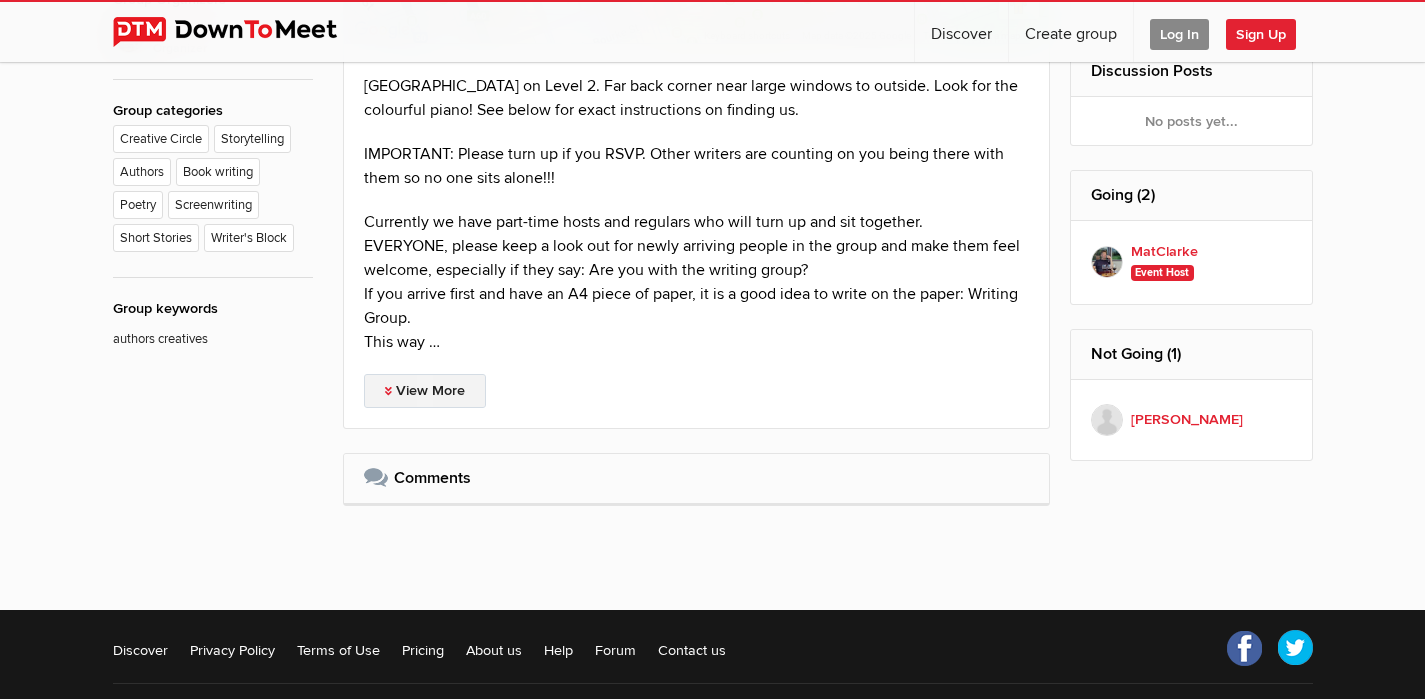 click on "View More" 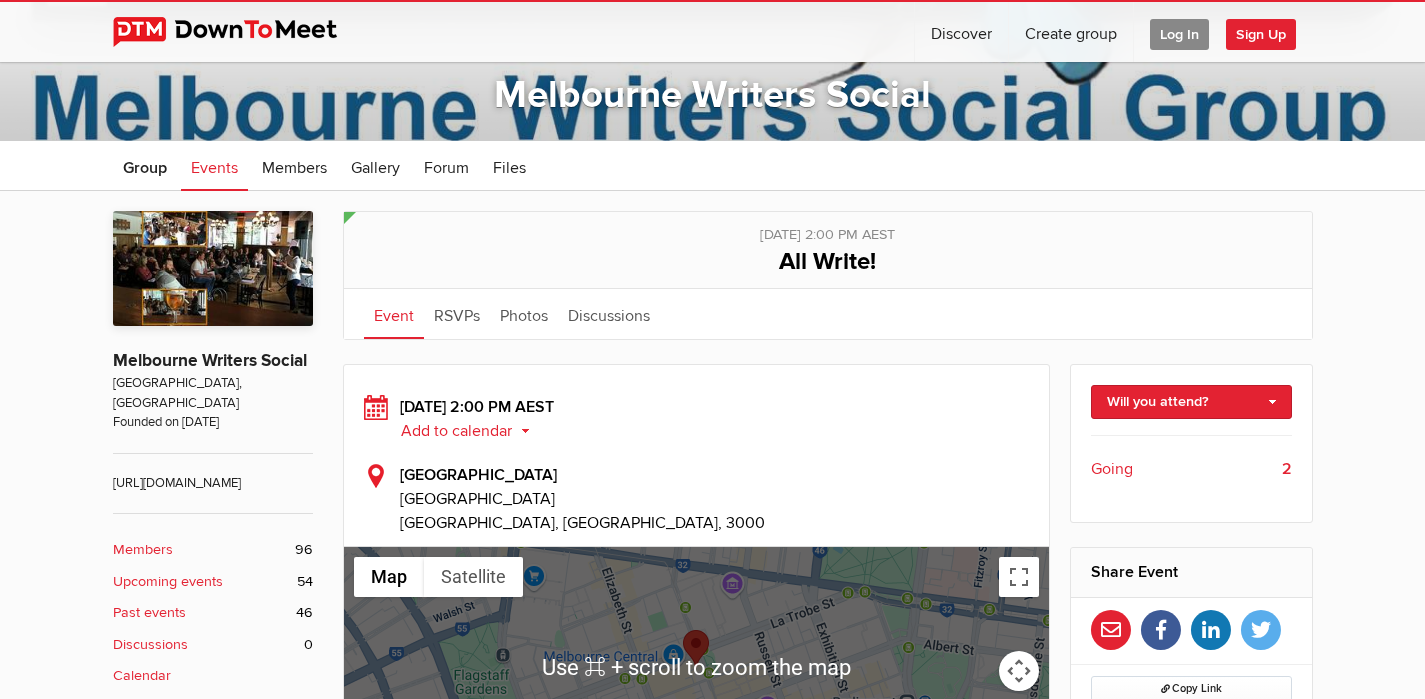 scroll, scrollTop: 259, scrollLeft: 0, axis: vertical 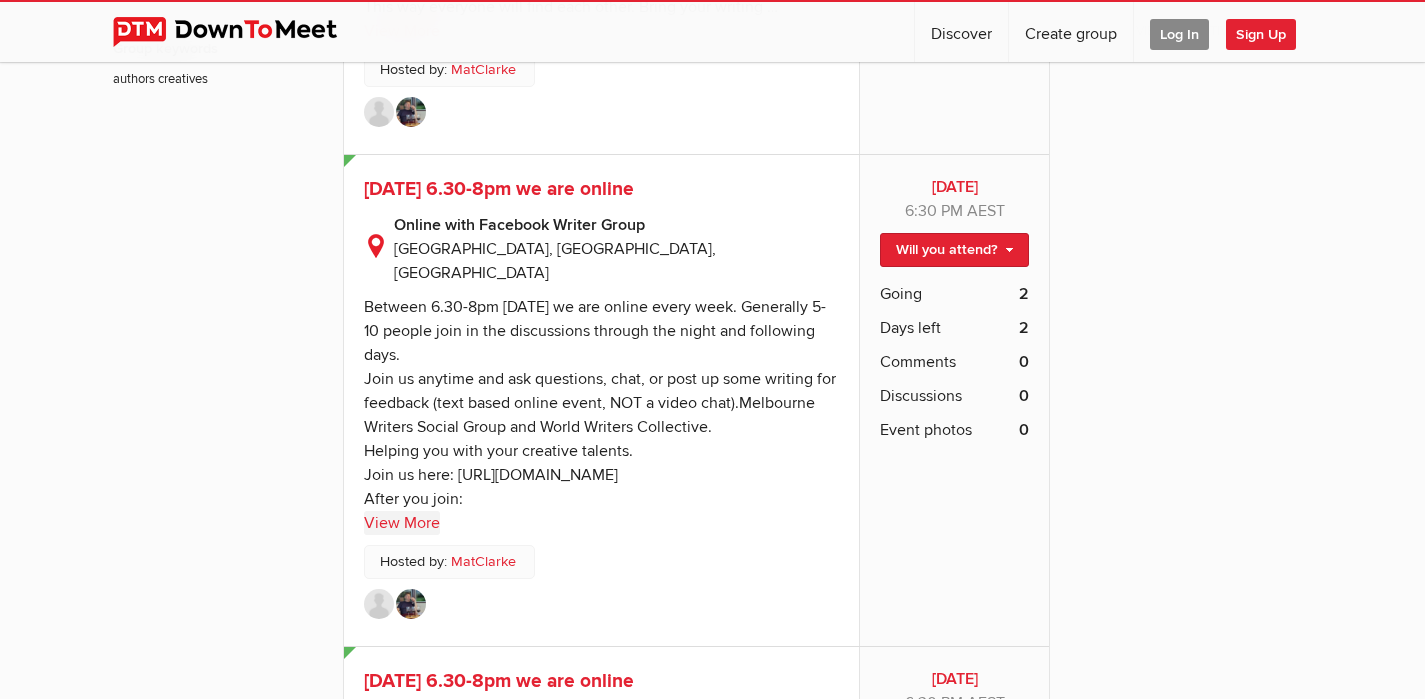 click on "View More" 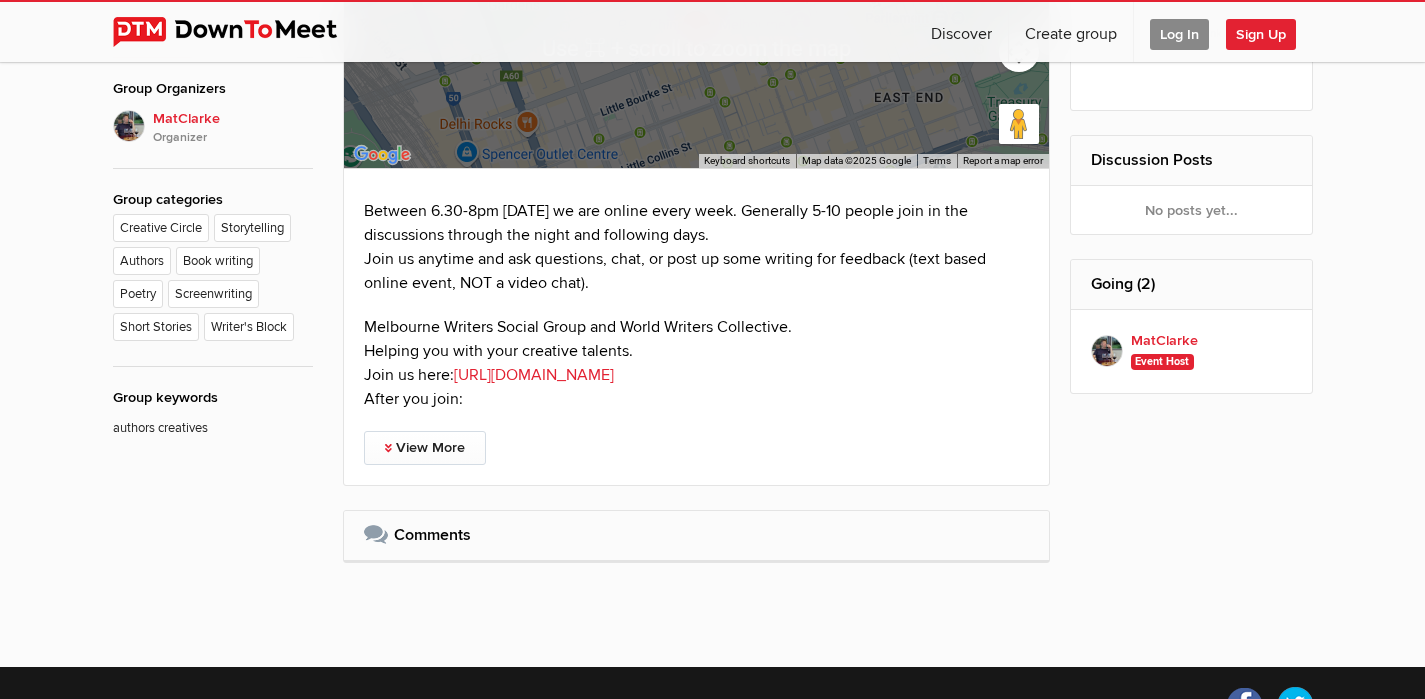 scroll, scrollTop: 940, scrollLeft: 0, axis: vertical 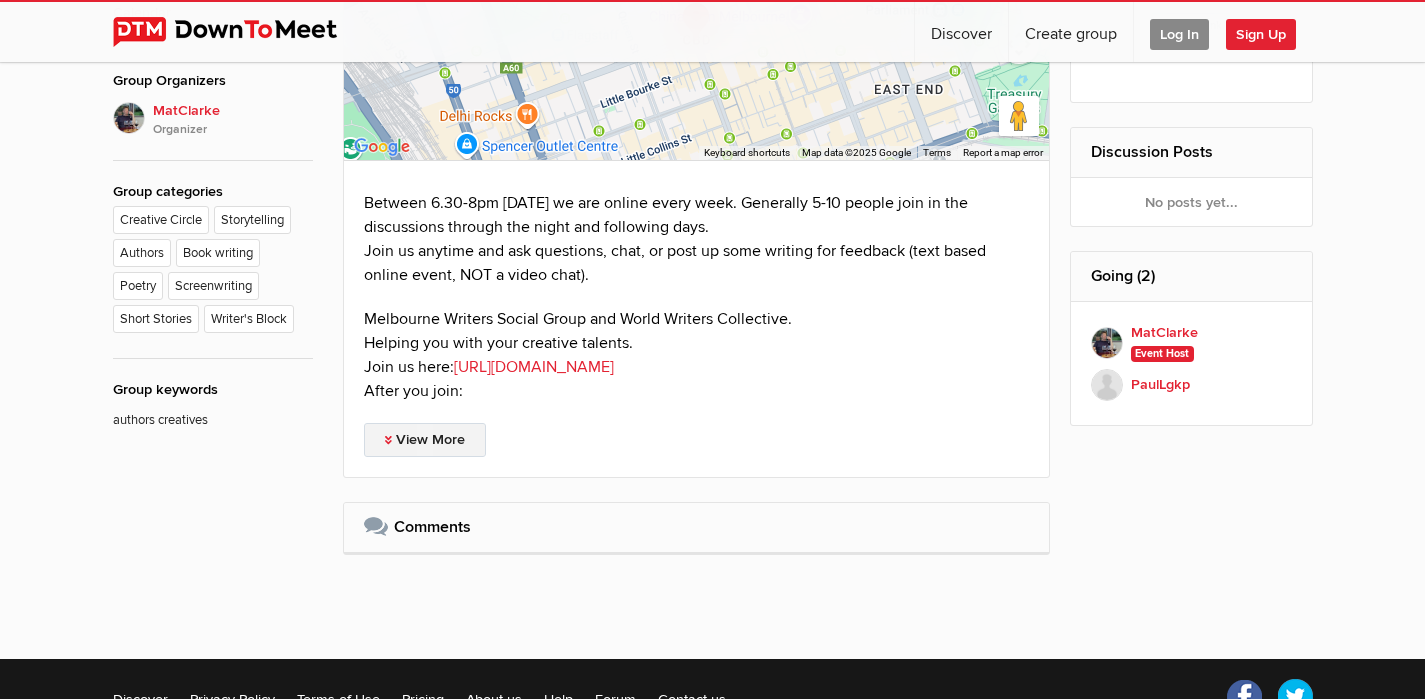 click on "View More" 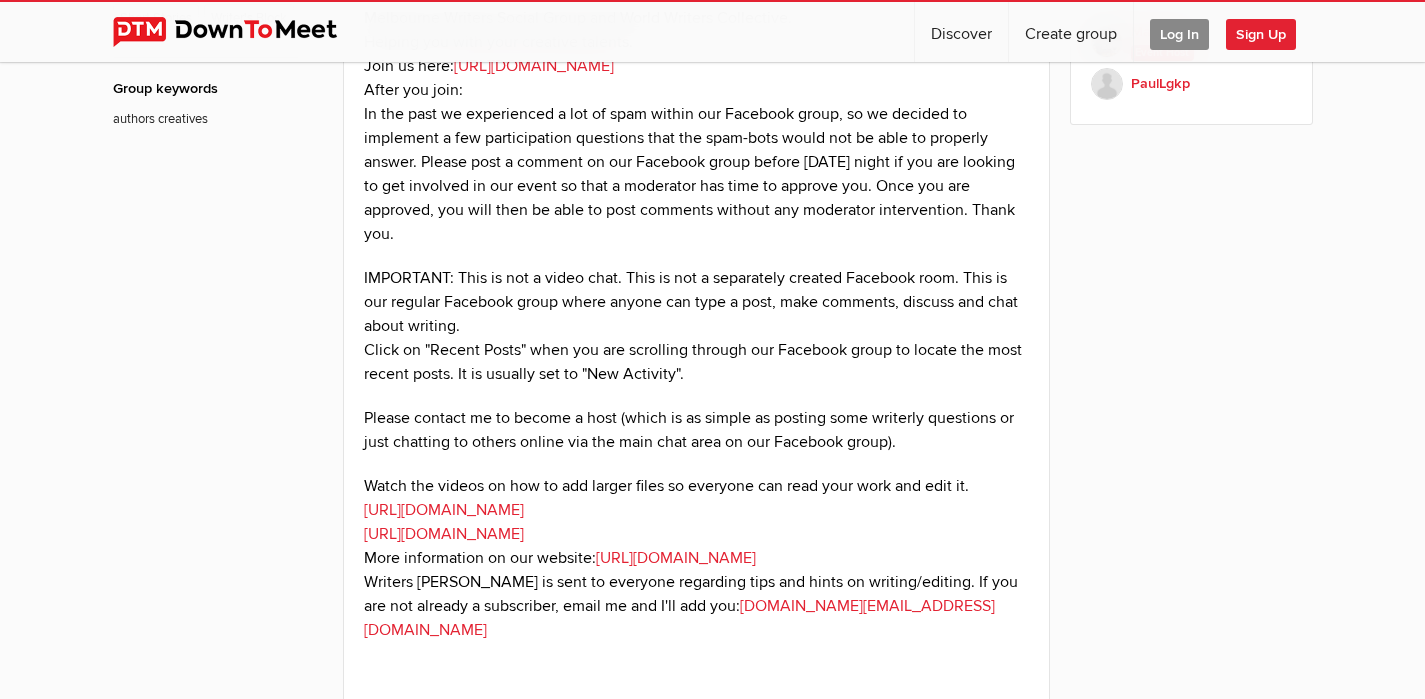 scroll, scrollTop: 1245, scrollLeft: 0, axis: vertical 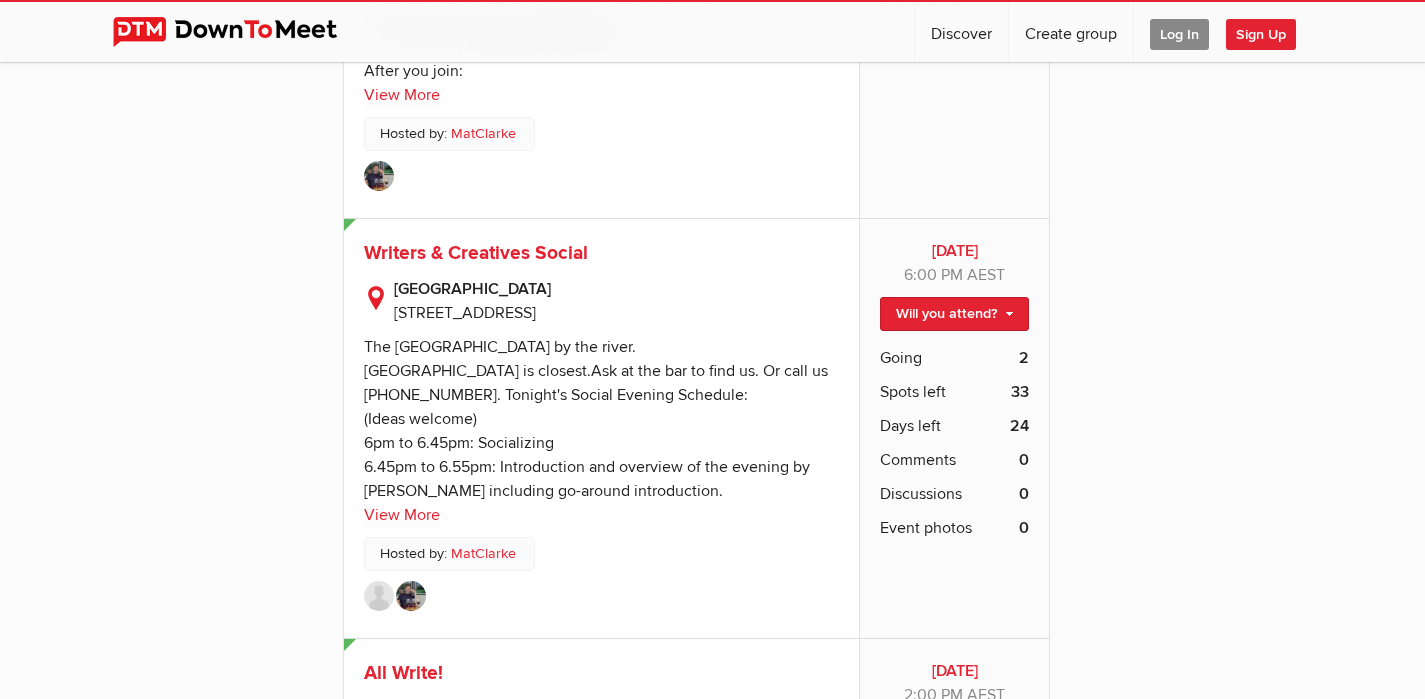 click 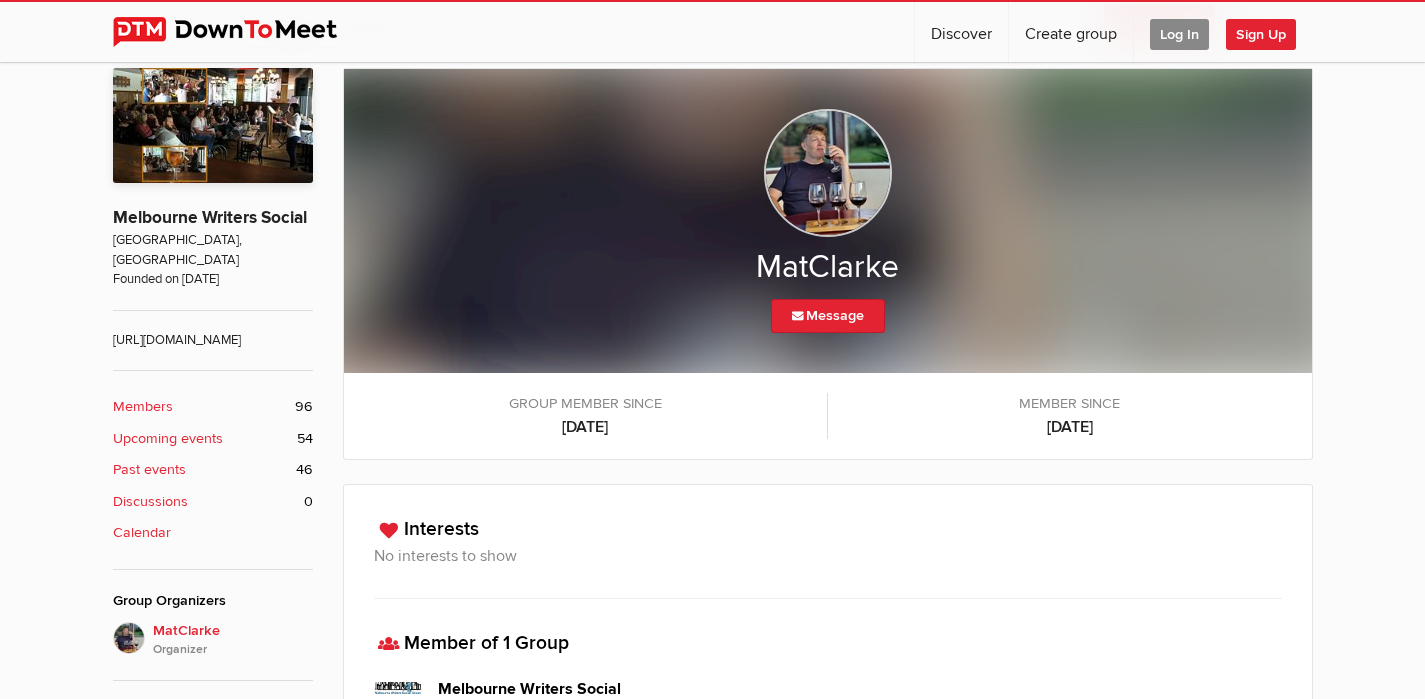 scroll, scrollTop: 343, scrollLeft: 0, axis: vertical 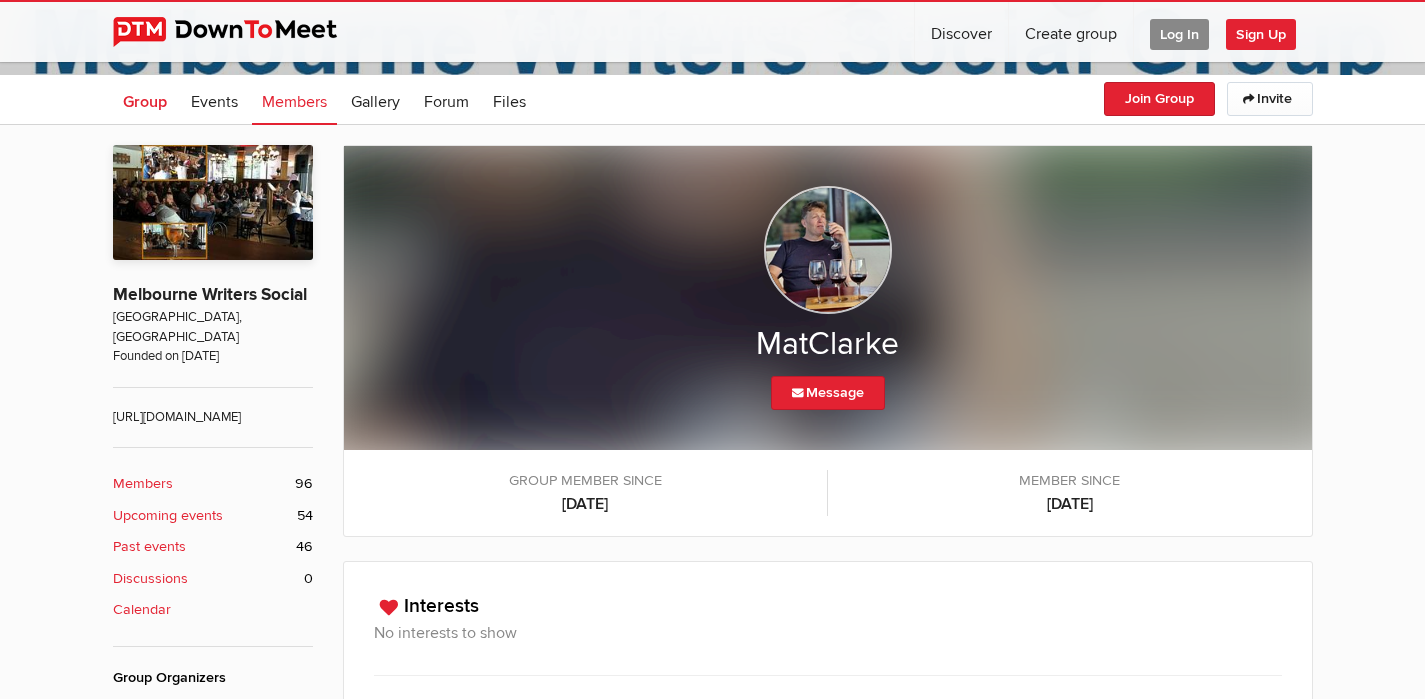 click on "Group" 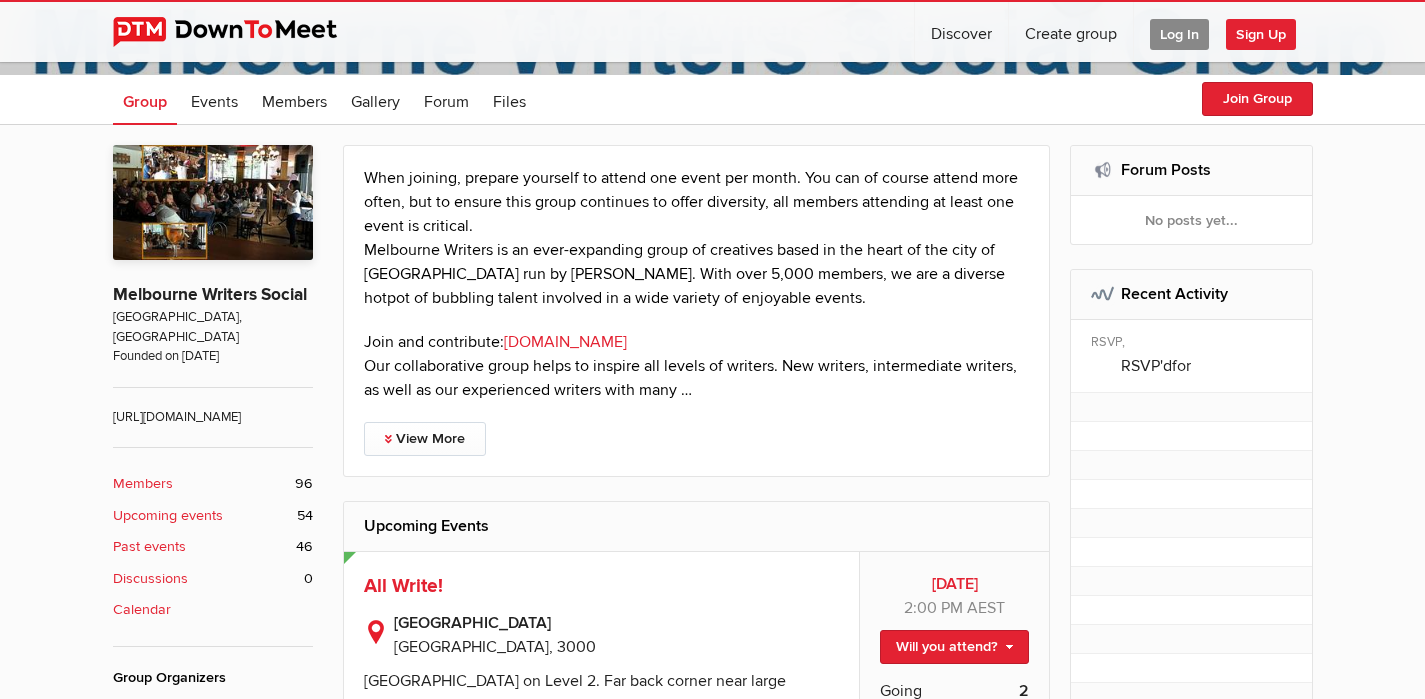 click on "[DOMAIN_NAME]" 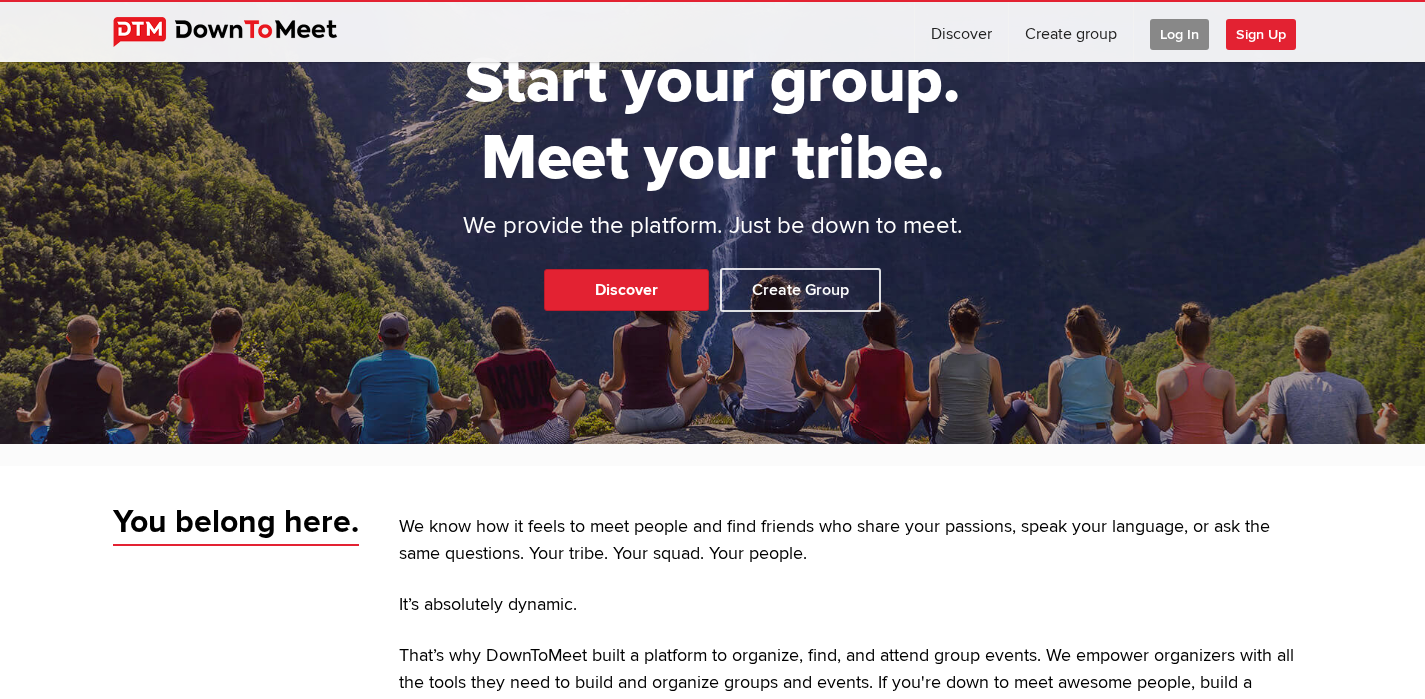 scroll, scrollTop: 156, scrollLeft: 0, axis: vertical 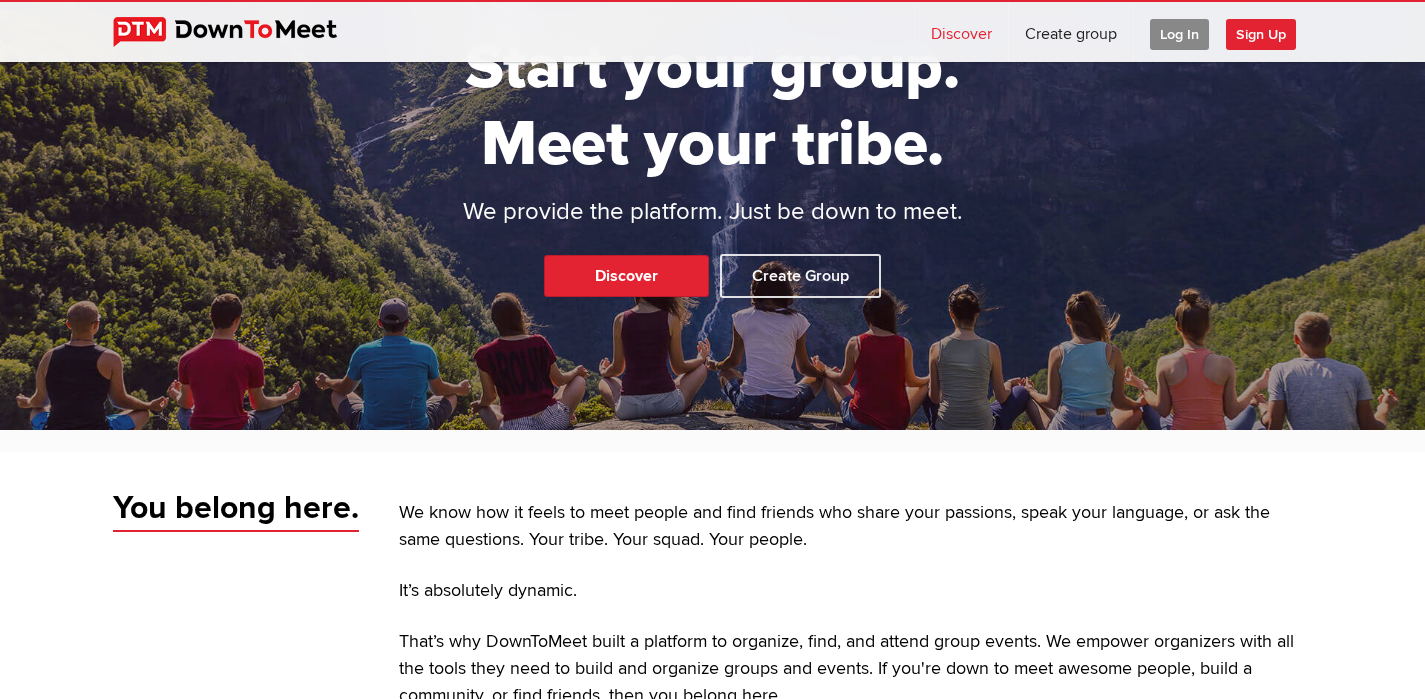 click on "Discover" 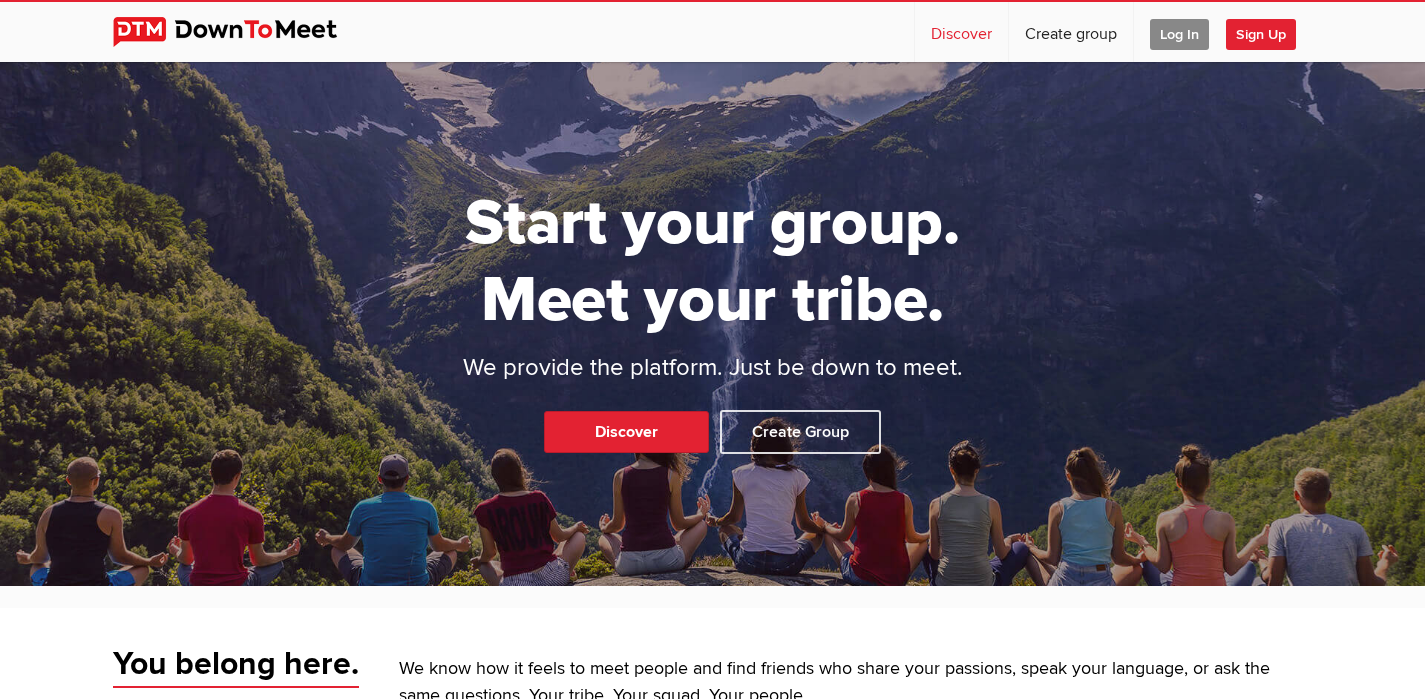 select on "null" 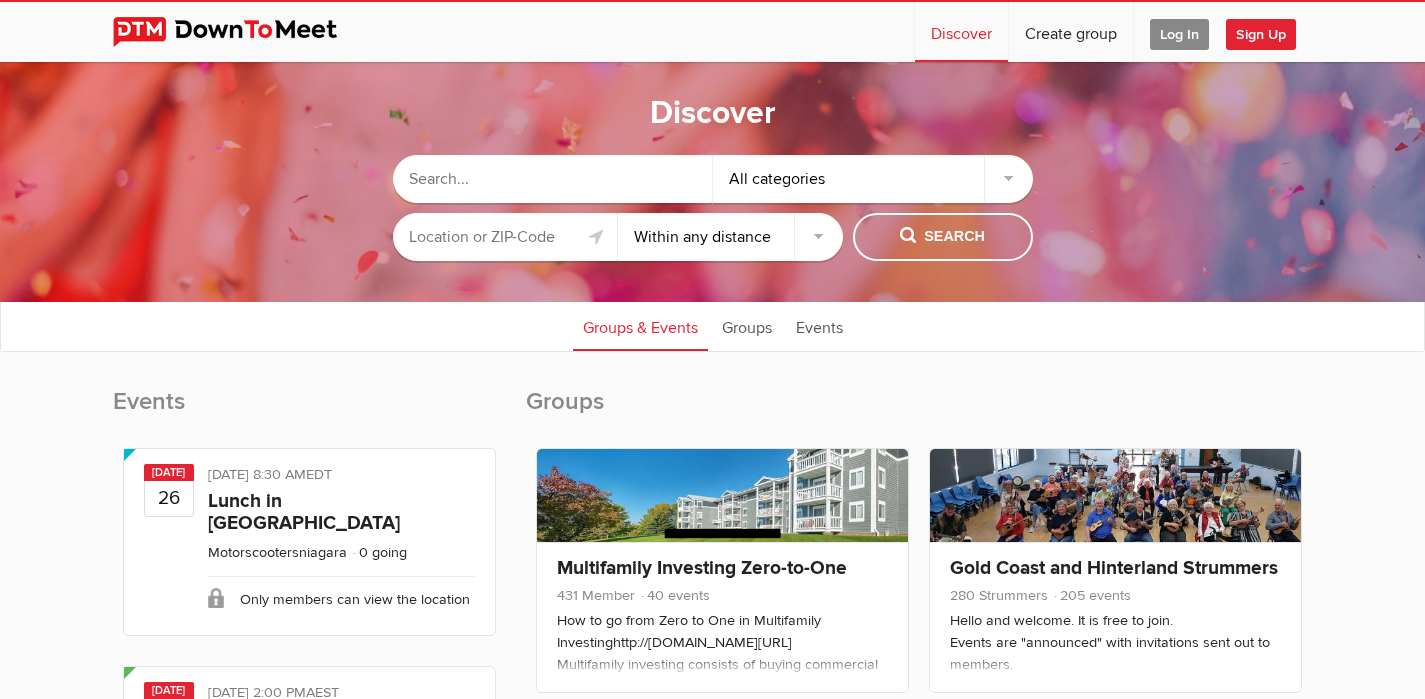 click 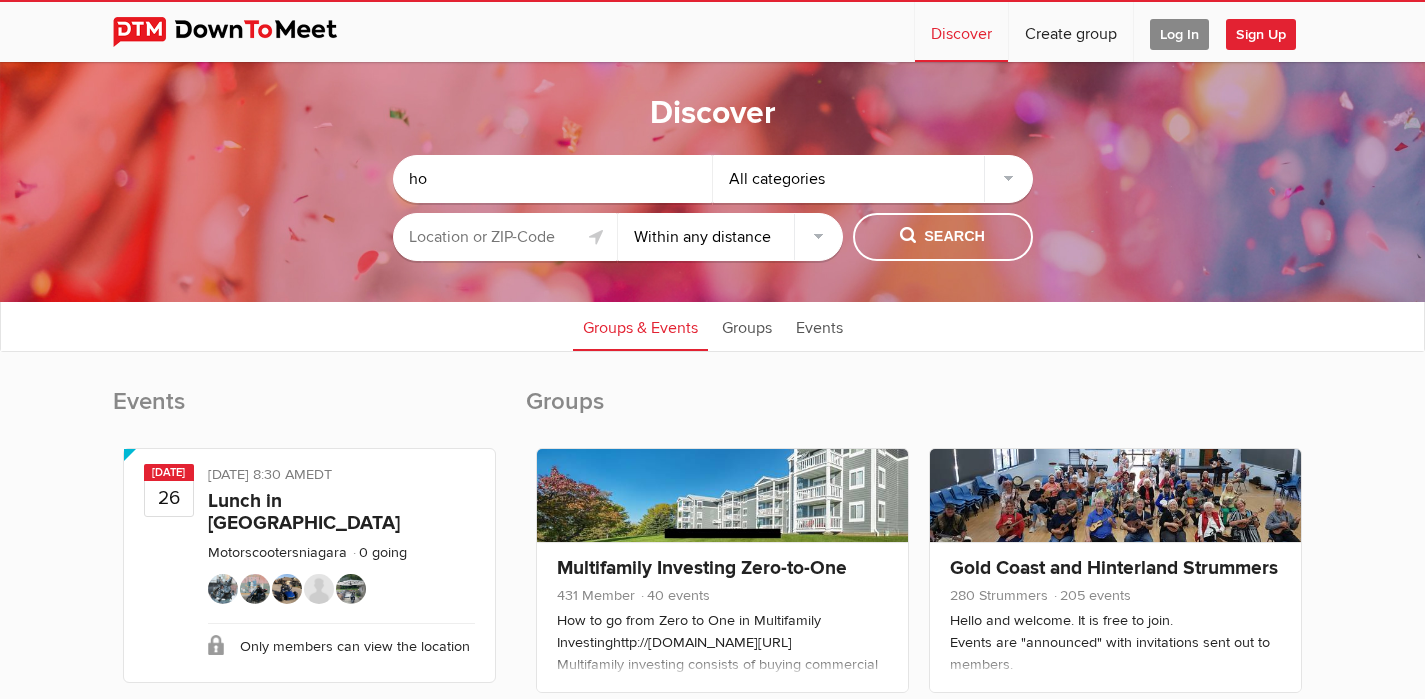type on "h" 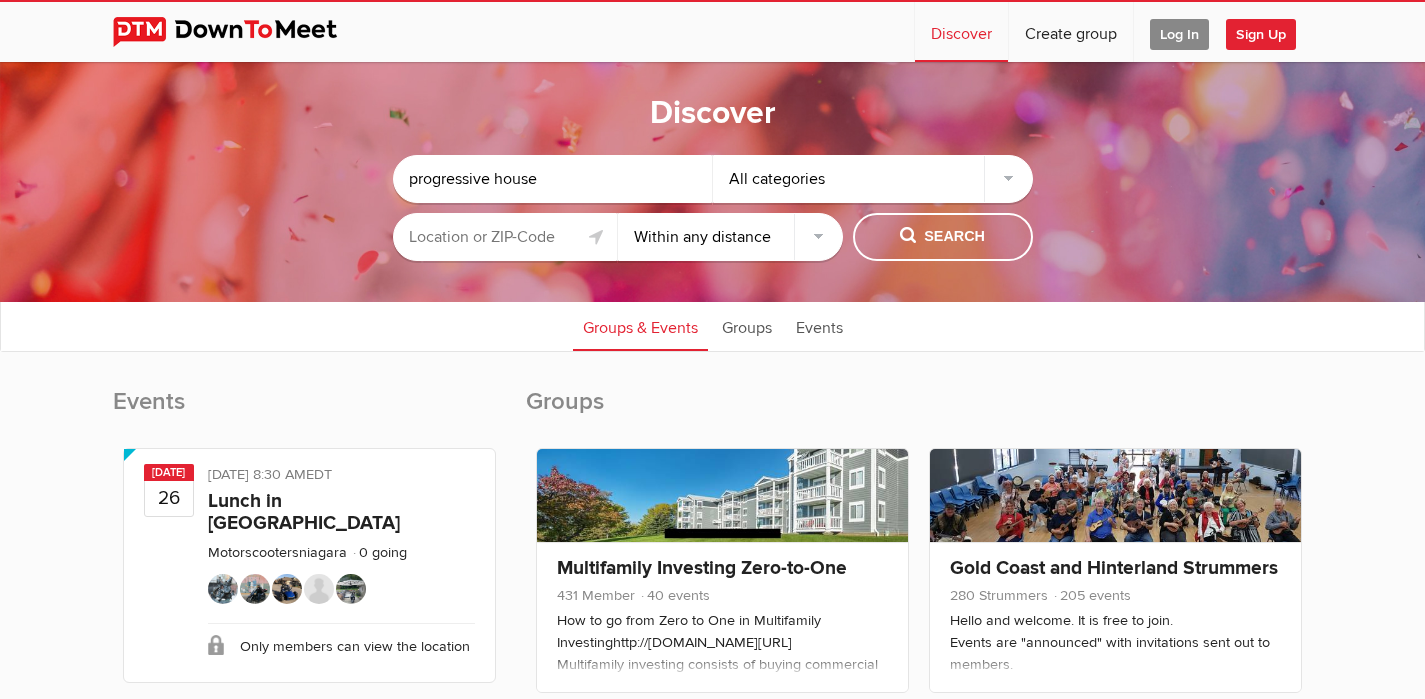 type on "progressive house" 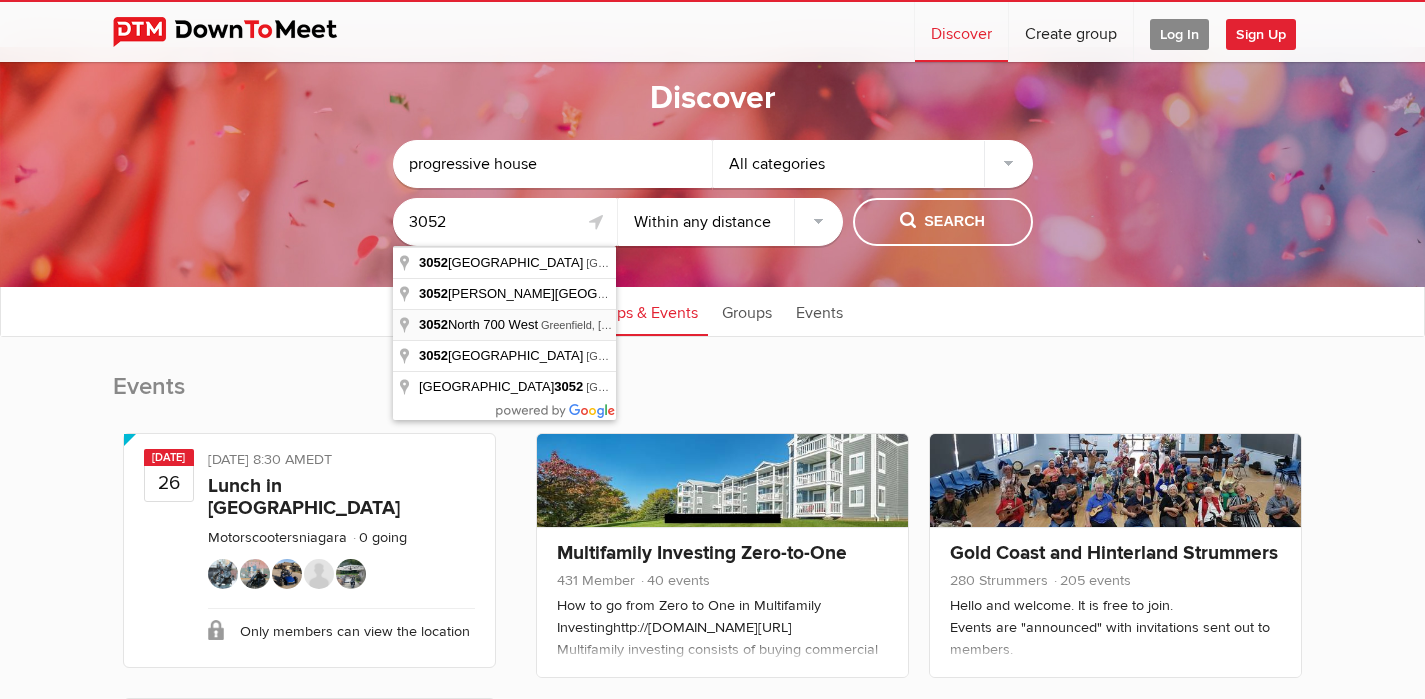scroll, scrollTop: 14, scrollLeft: 0, axis: vertical 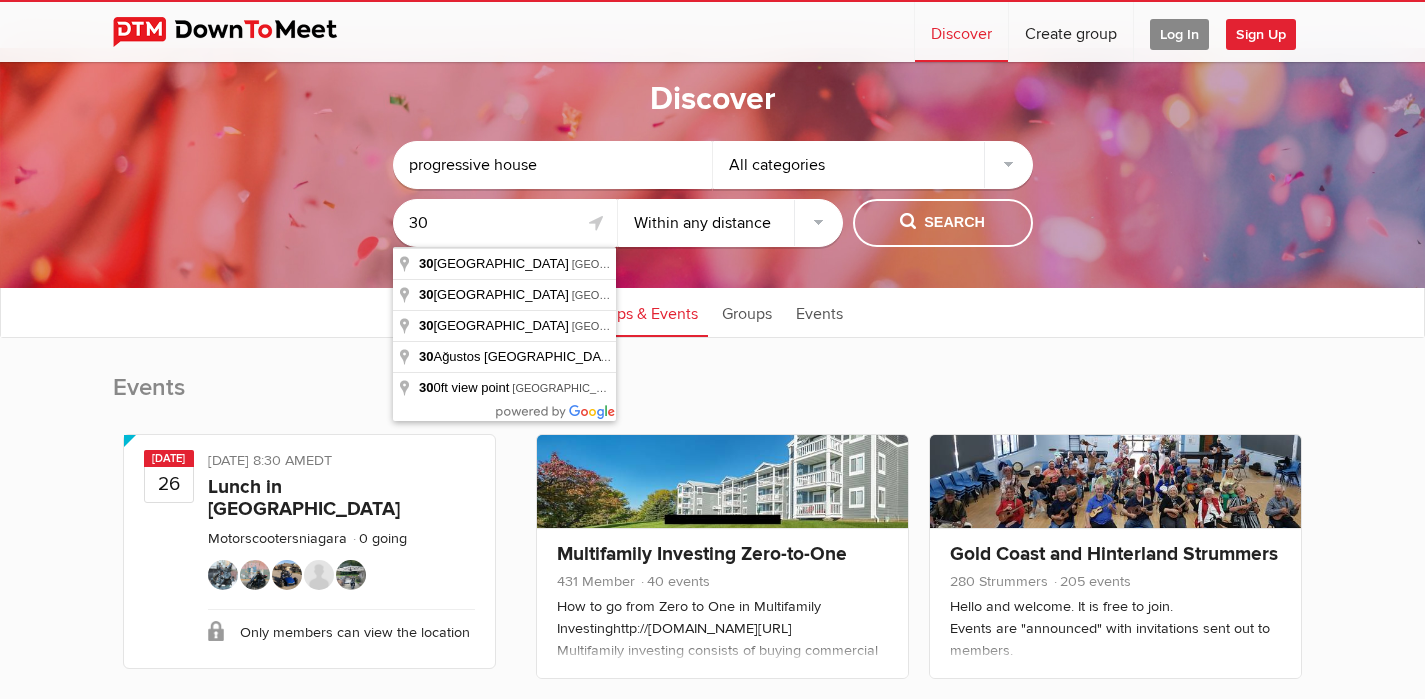 type on "3" 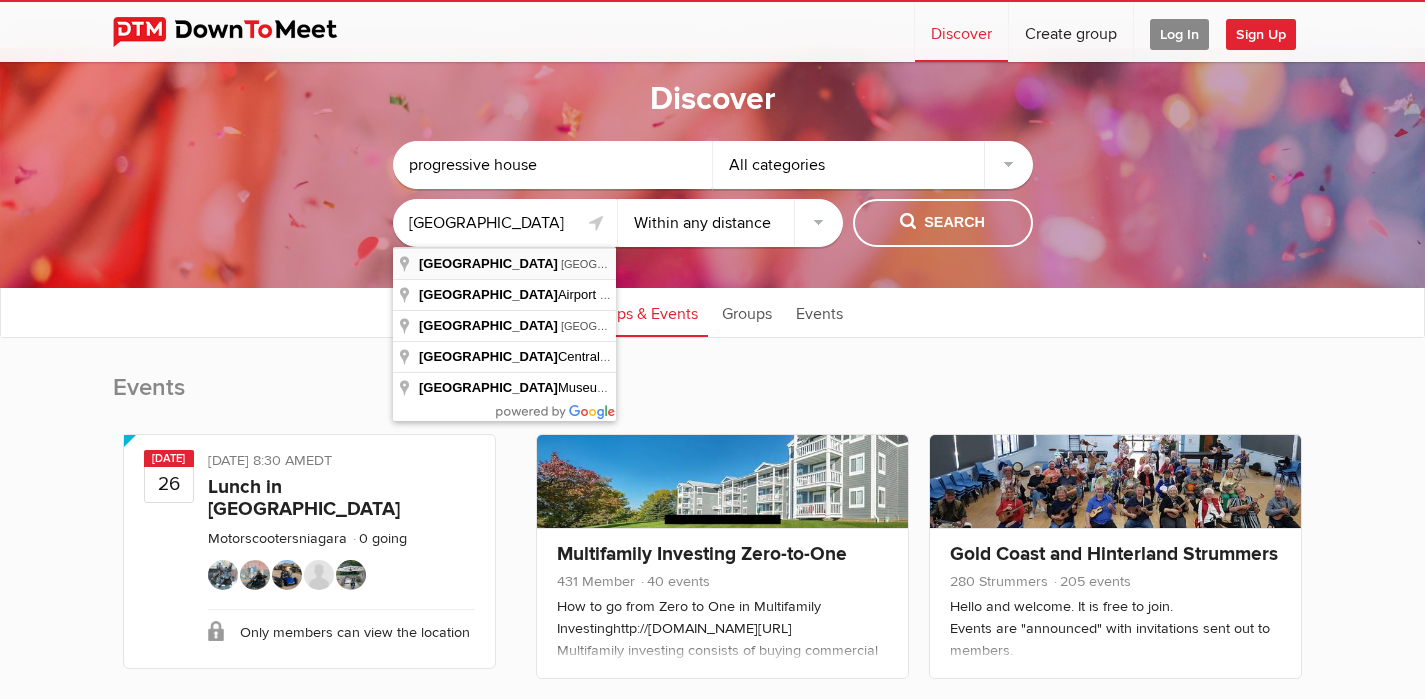 type on "Melbourne VIC, Australia" 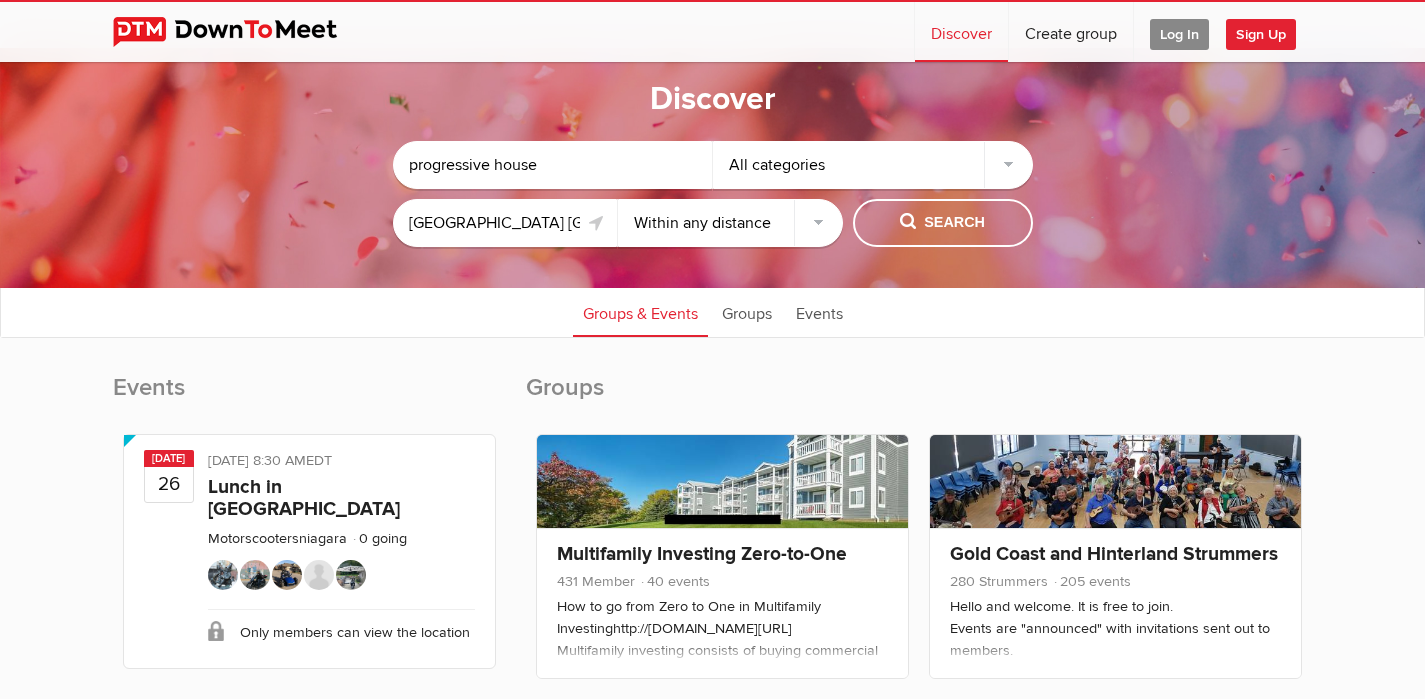 click on "All categories" 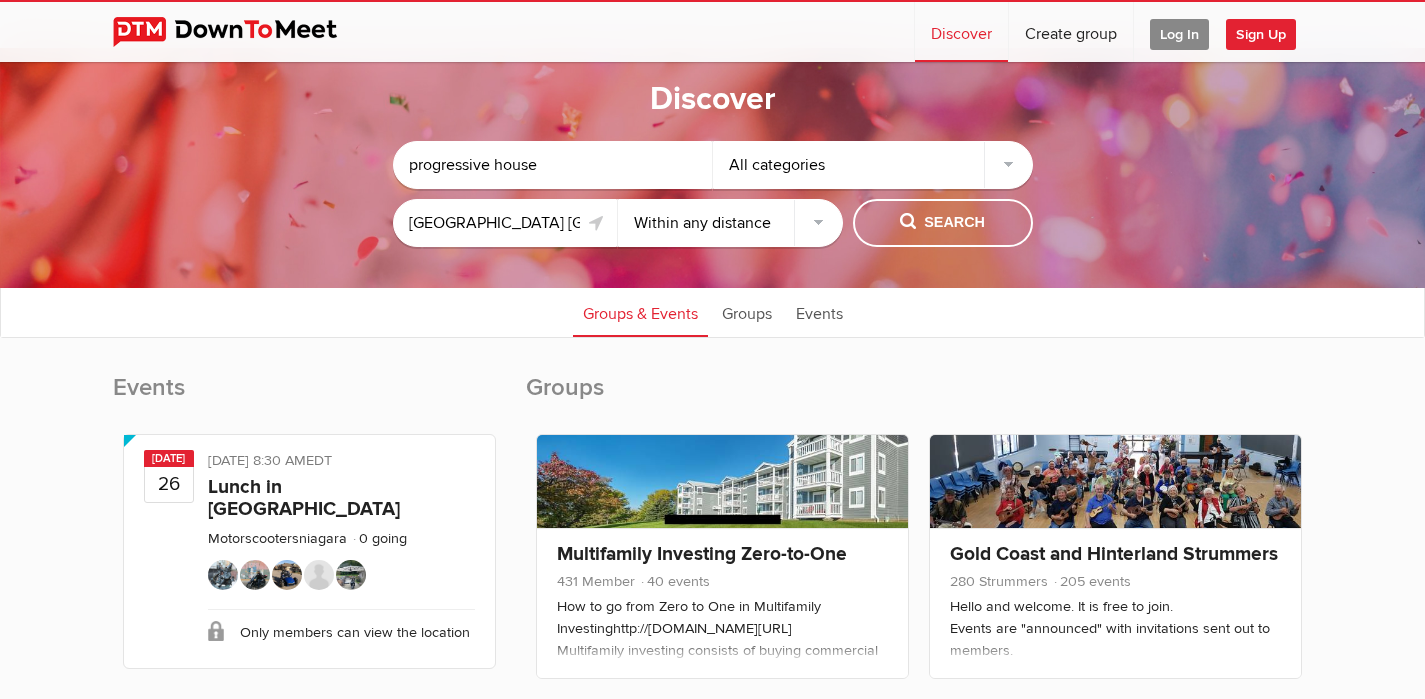 click on "Within 10 miles
Within 25 miles
Within 50 miles
Within 100 miles
Within any distance" 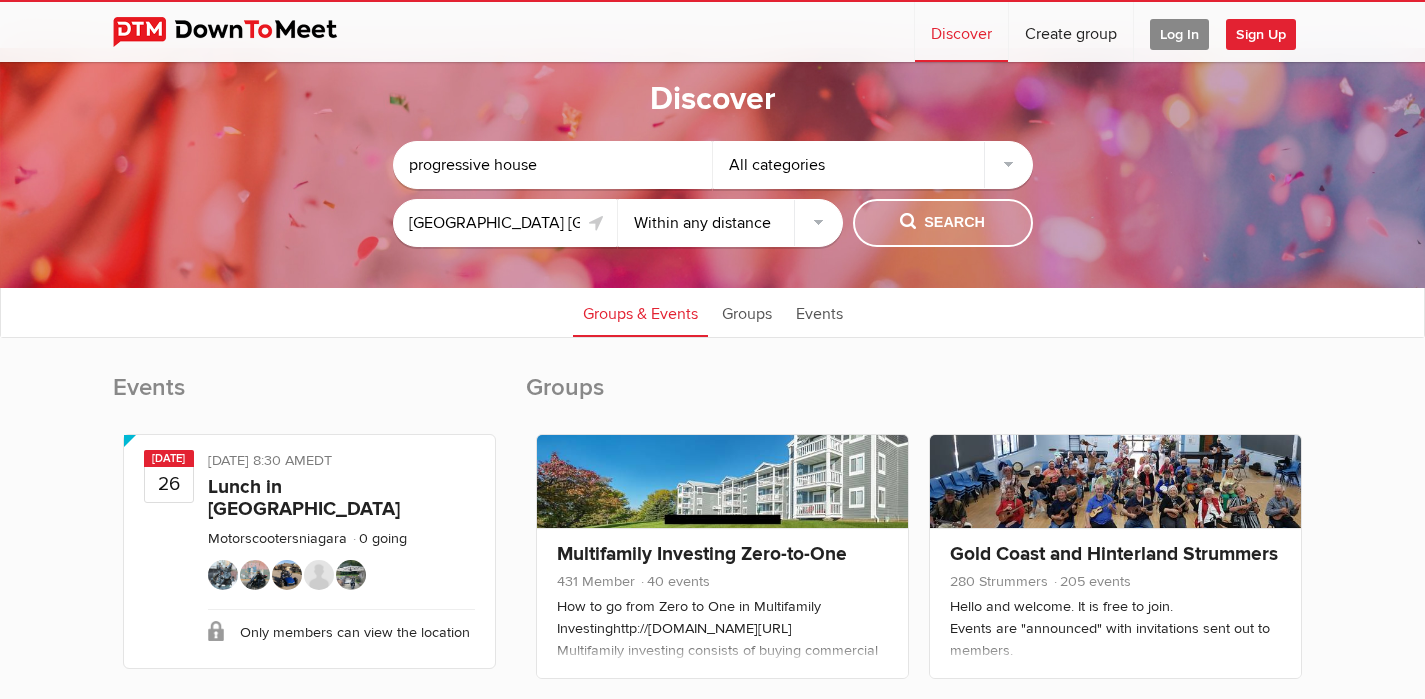 click on "Search" 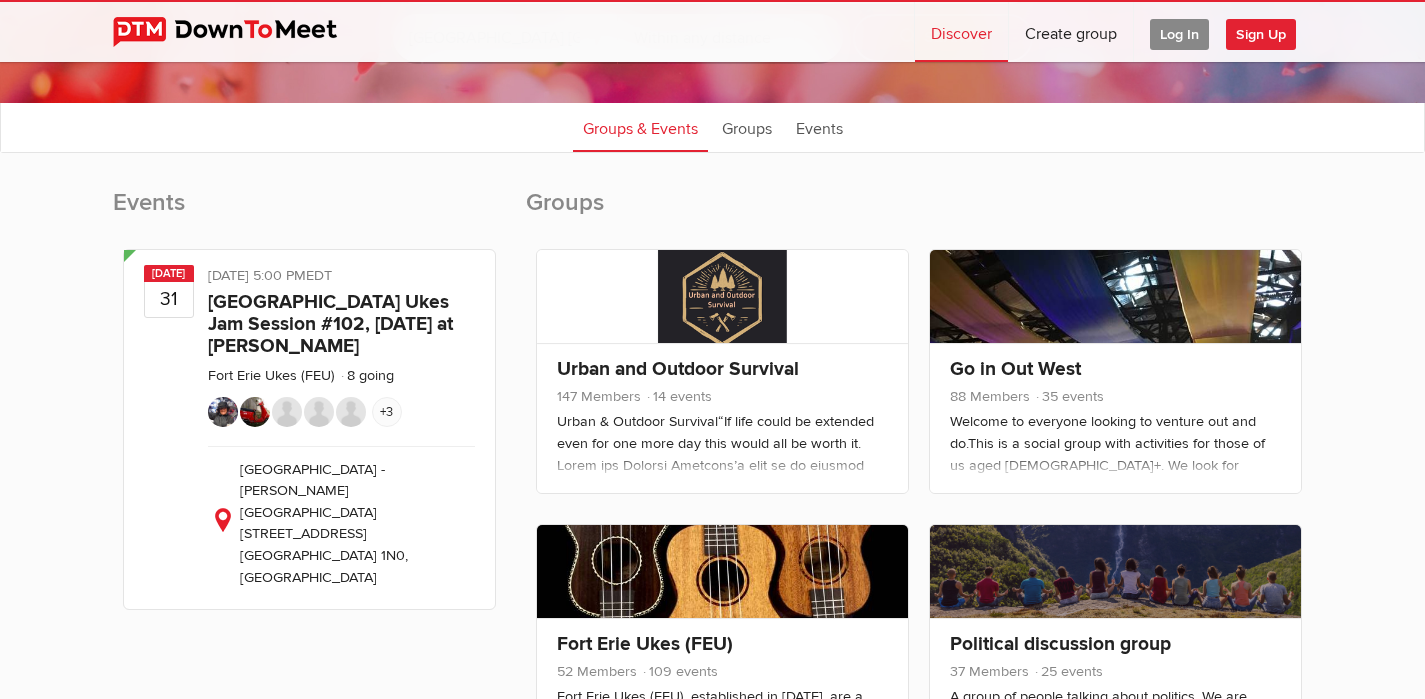 scroll, scrollTop: 205, scrollLeft: 0, axis: vertical 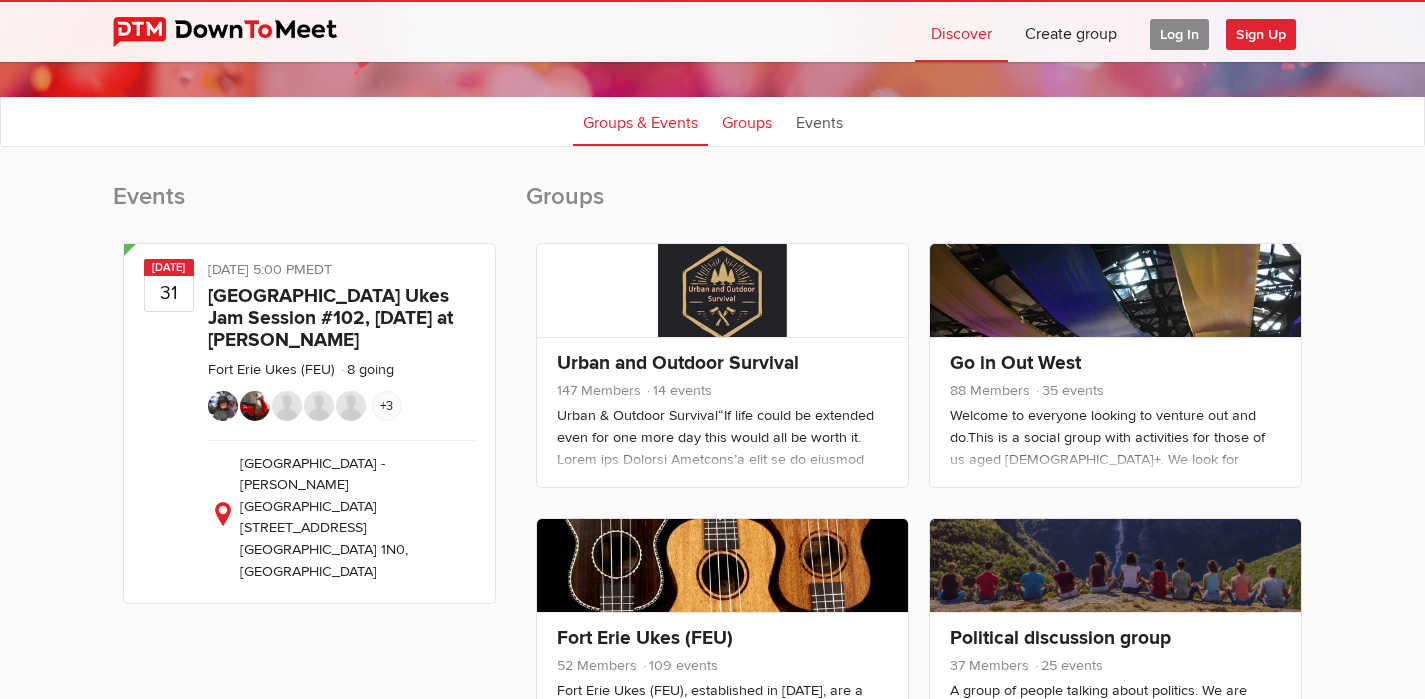click on "Groups" 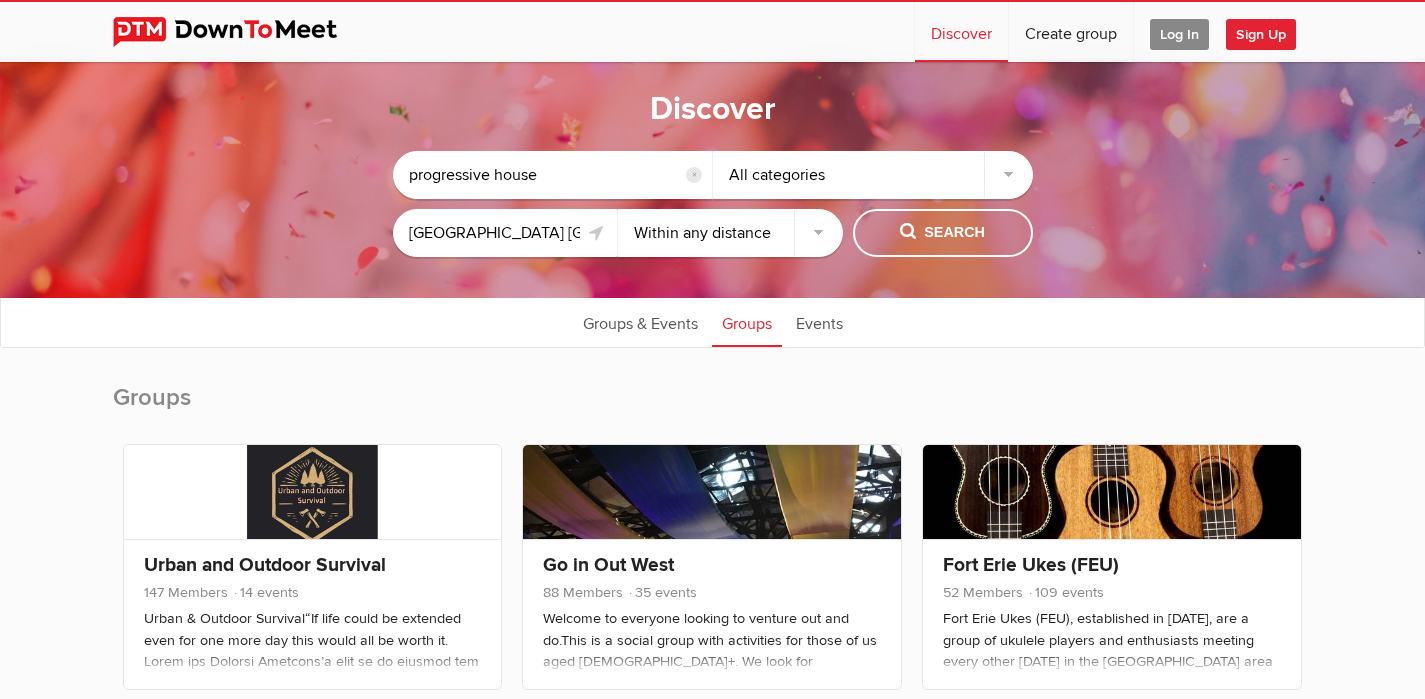 scroll, scrollTop: 0, scrollLeft: 0, axis: both 